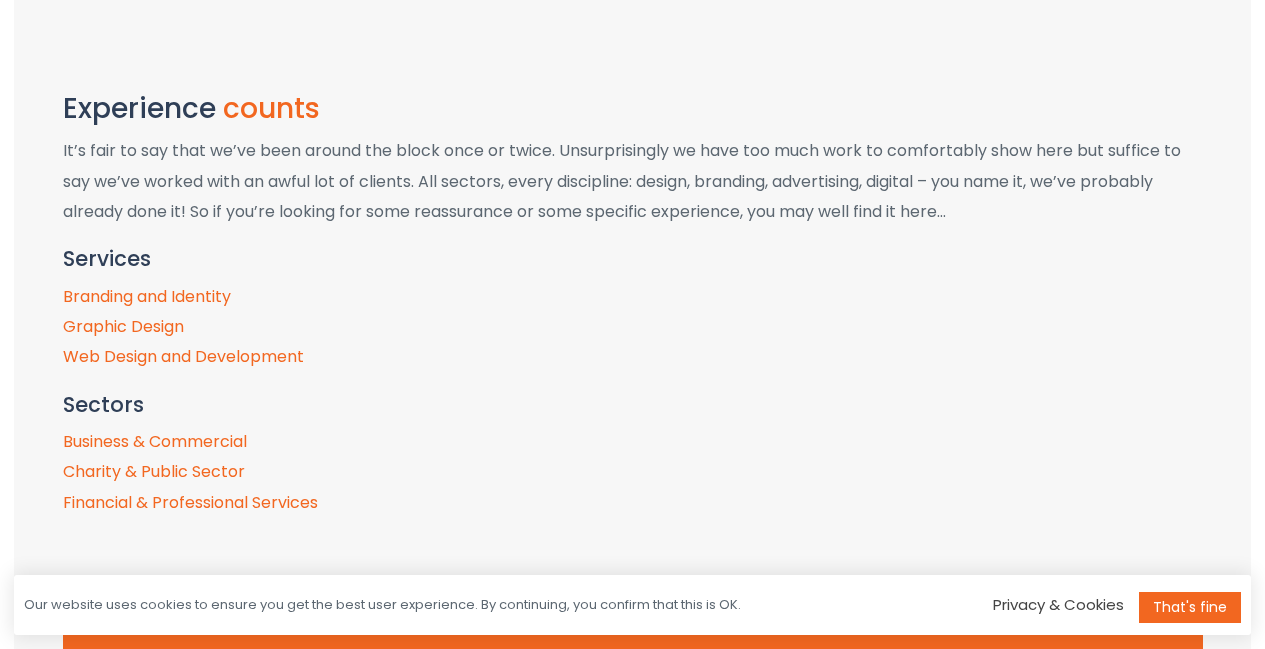 scroll, scrollTop: 8761, scrollLeft: 0, axis: vertical 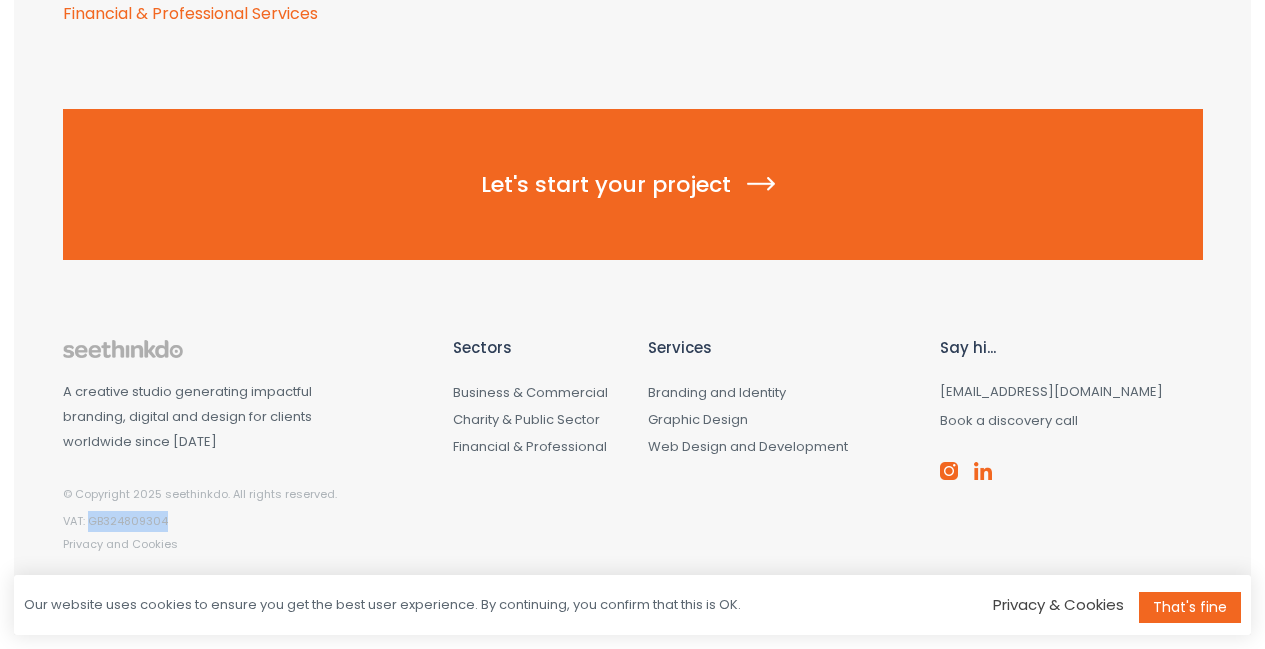 drag, startPoint x: 167, startPoint y: 520, endPoint x: 89, endPoint y: 523, distance: 78.05767 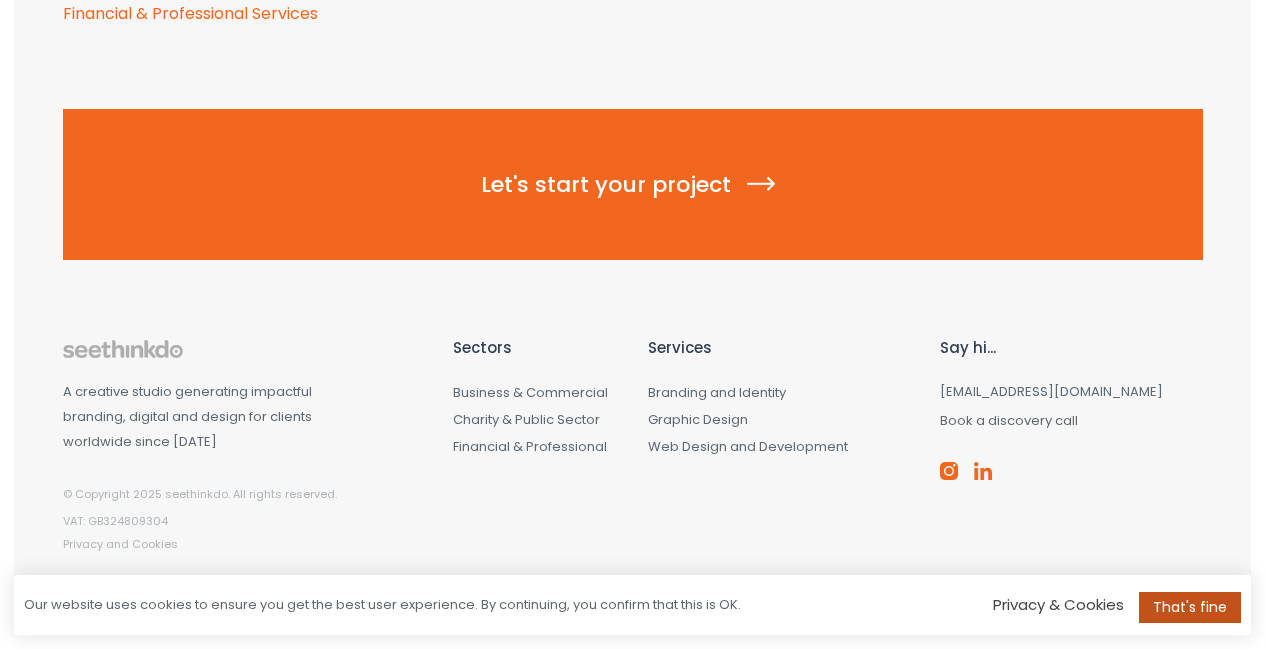 click on "That's fine" at bounding box center (1190, 607) 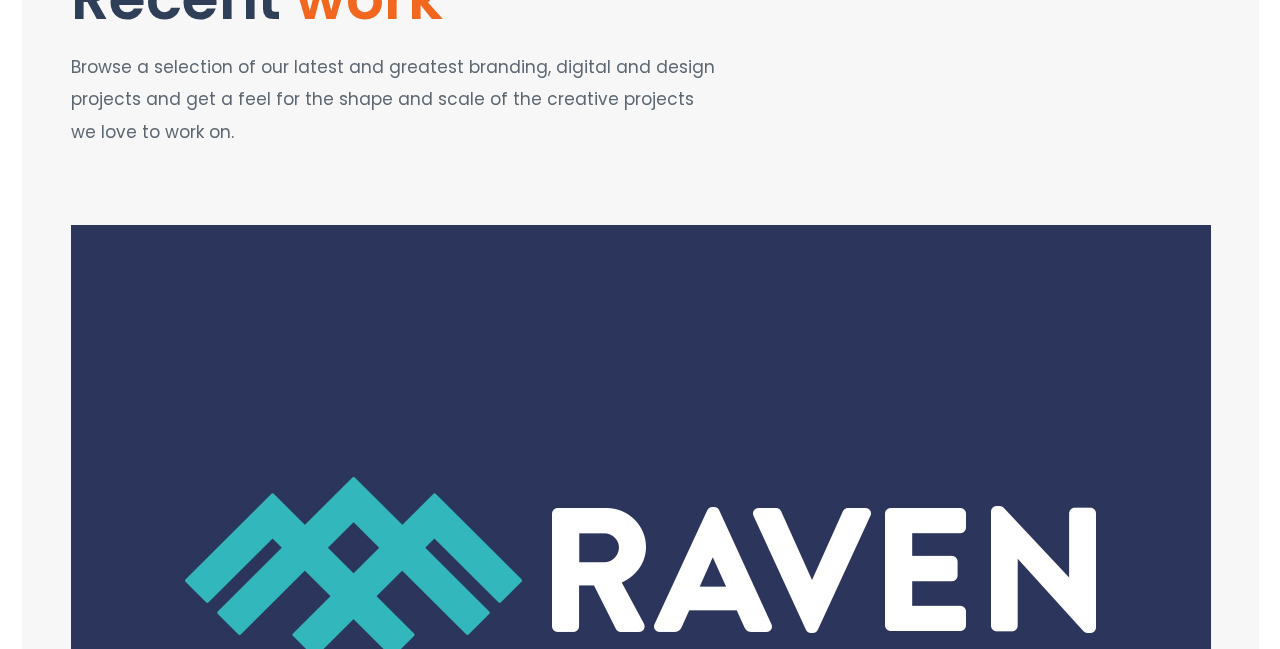 scroll, scrollTop: 0, scrollLeft: 0, axis: both 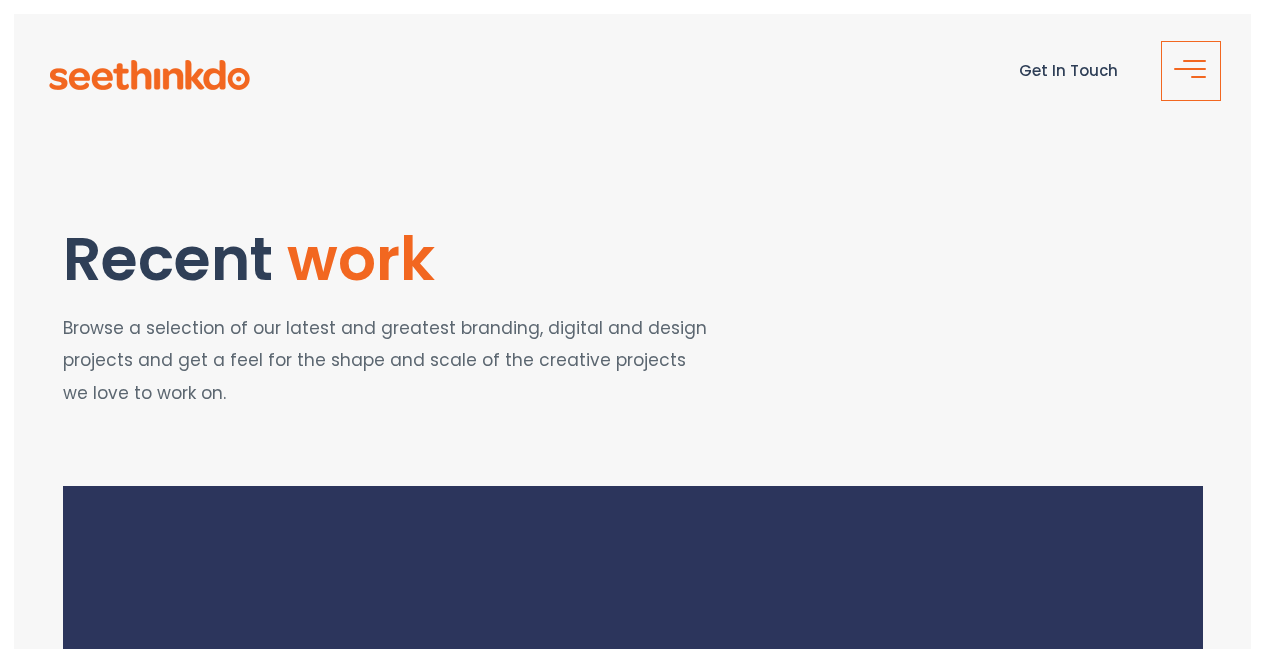 click at bounding box center (1197, 78) 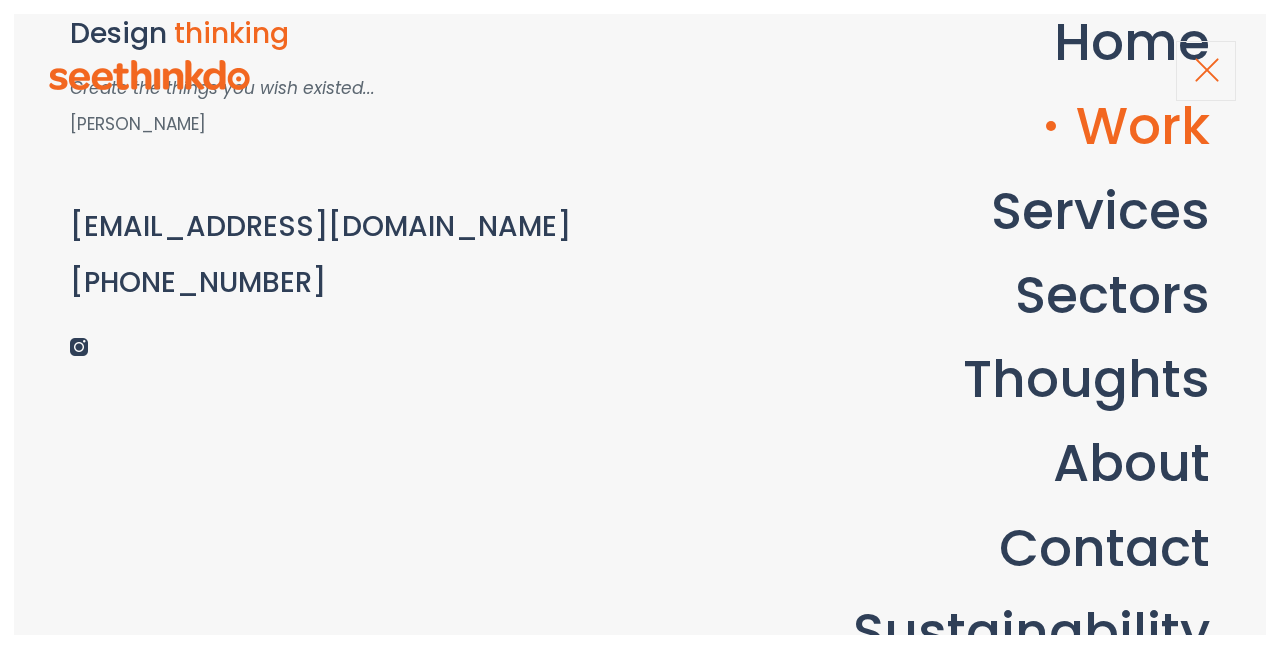scroll, scrollTop: 284, scrollLeft: 0, axis: vertical 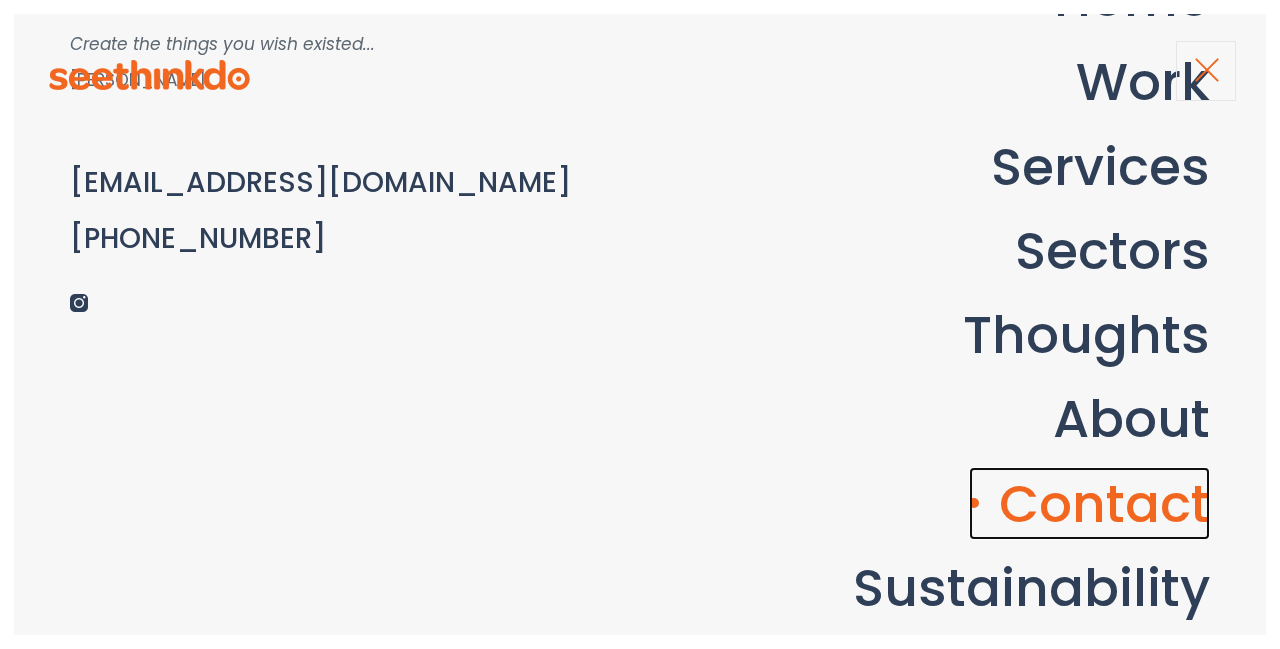 click on "Contact" at bounding box center [1089, 503] 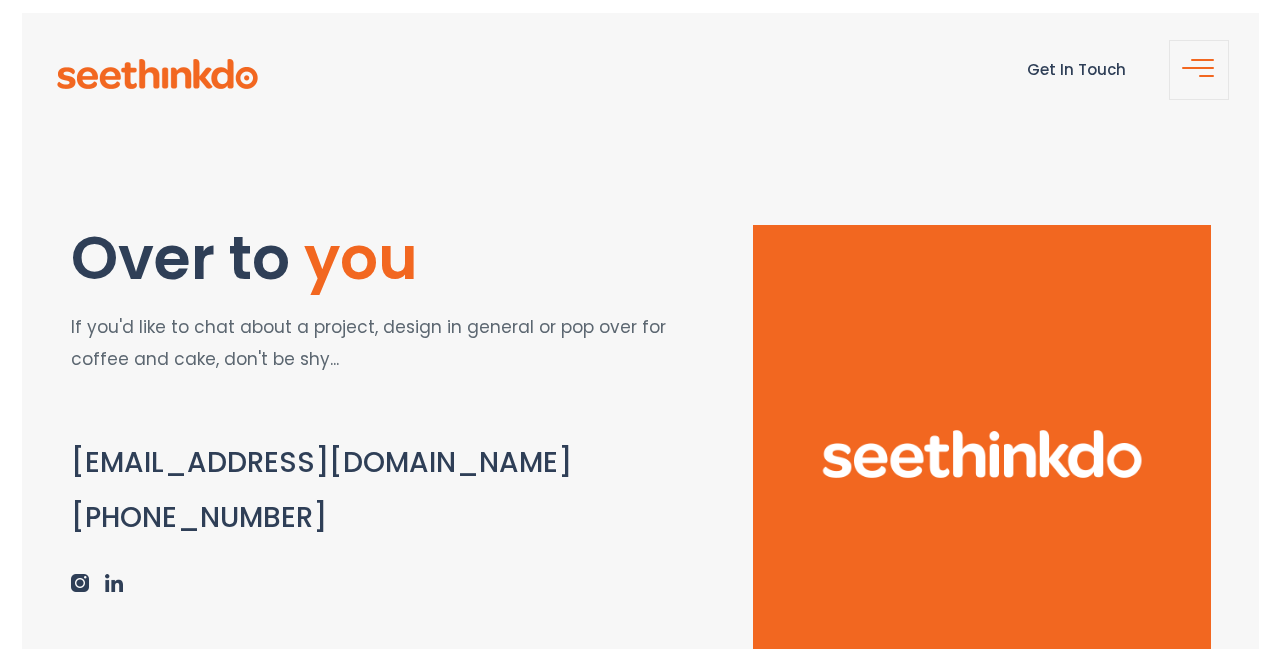 scroll, scrollTop: 0, scrollLeft: 0, axis: both 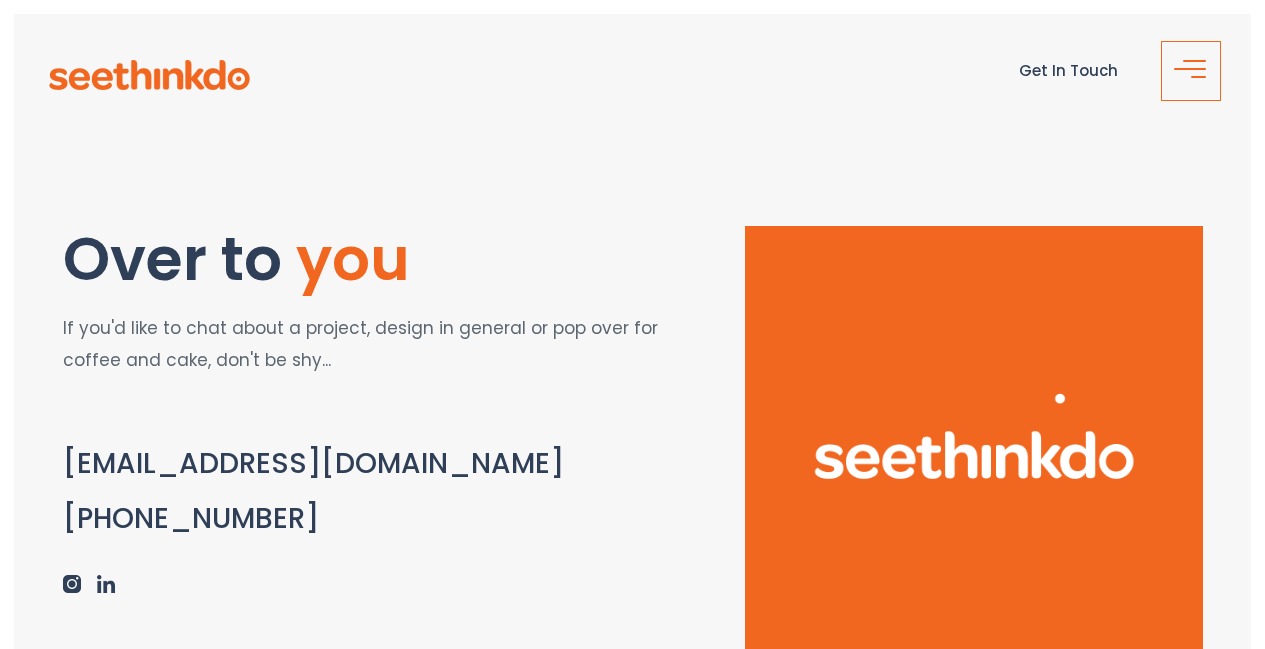 click at bounding box center (1198, 77) 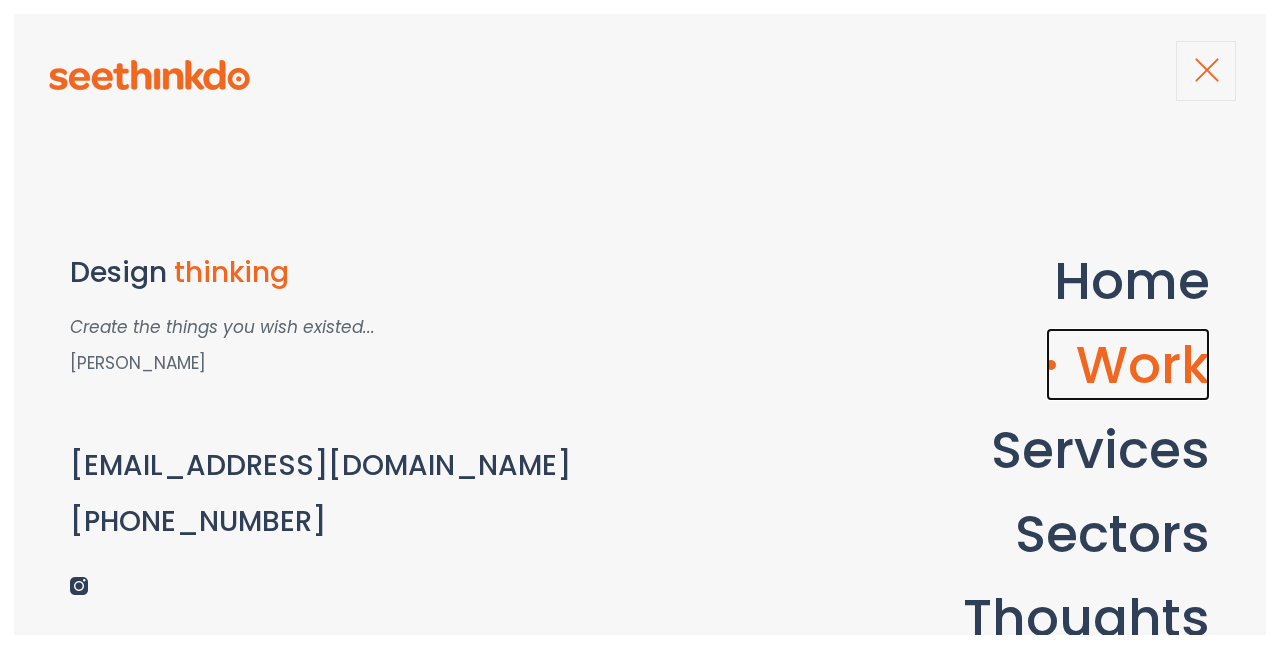click on "Work" at bounding box center (1128, 364) 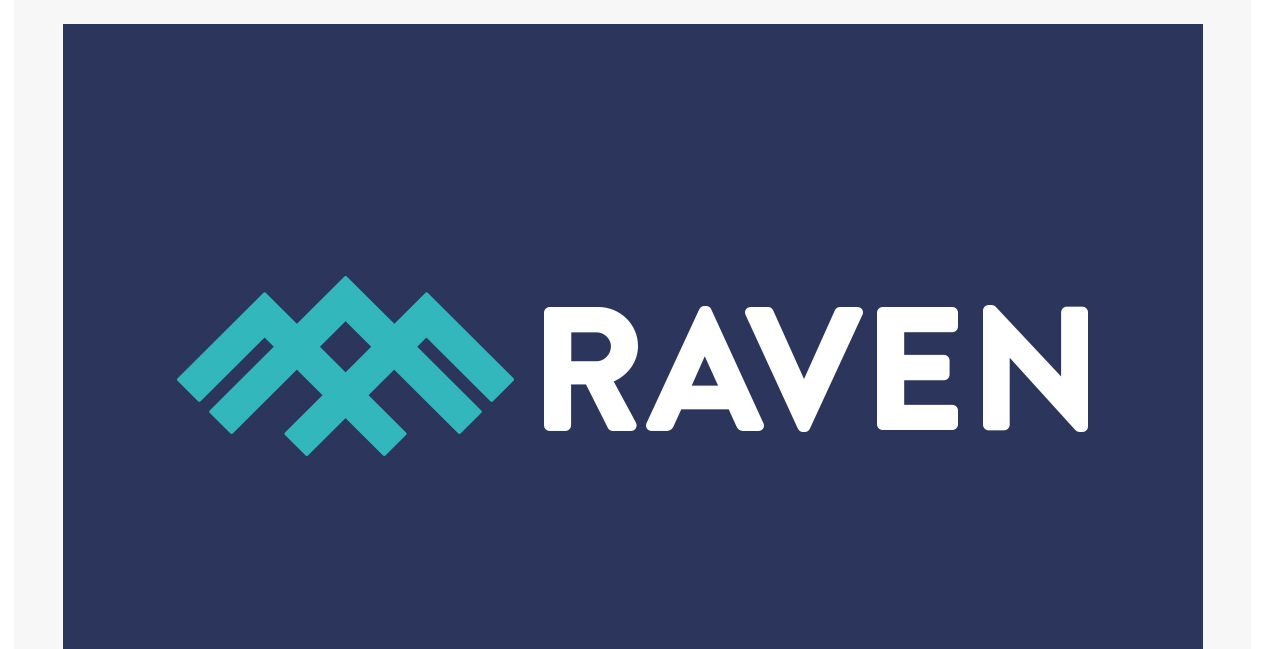 scroll, scrollTop: 484, scrollLeft: 0, axis: vertical 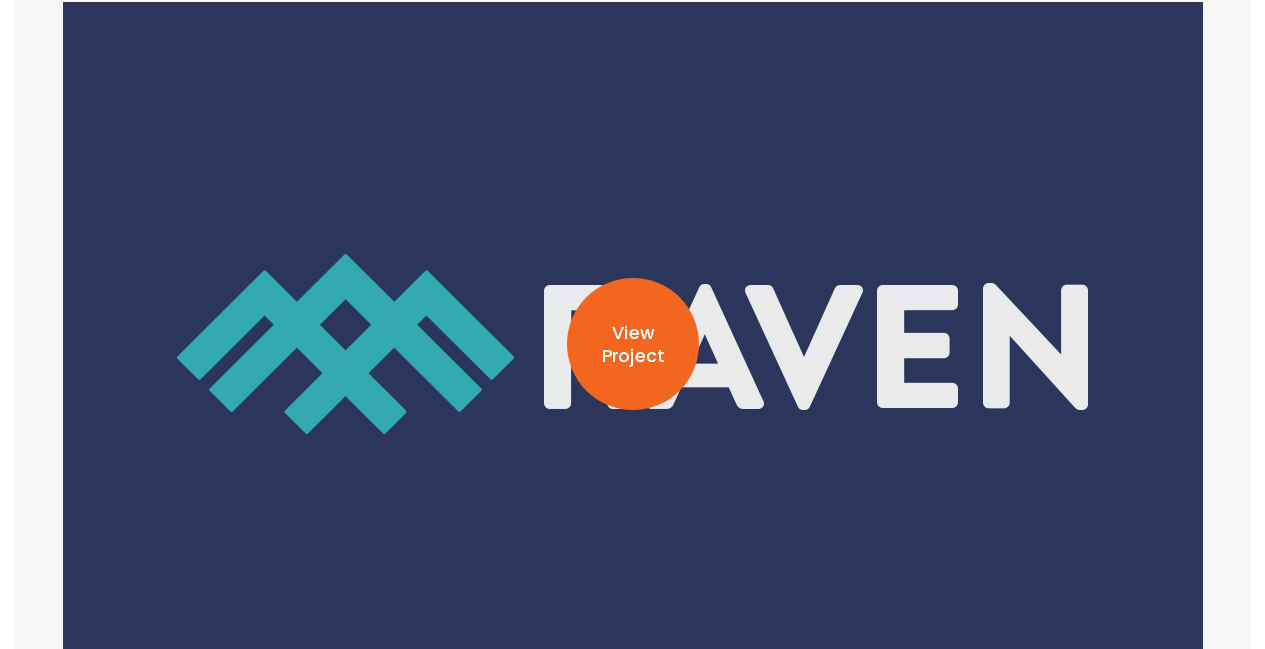 click on "View Project" at bounding box center (633, 345) 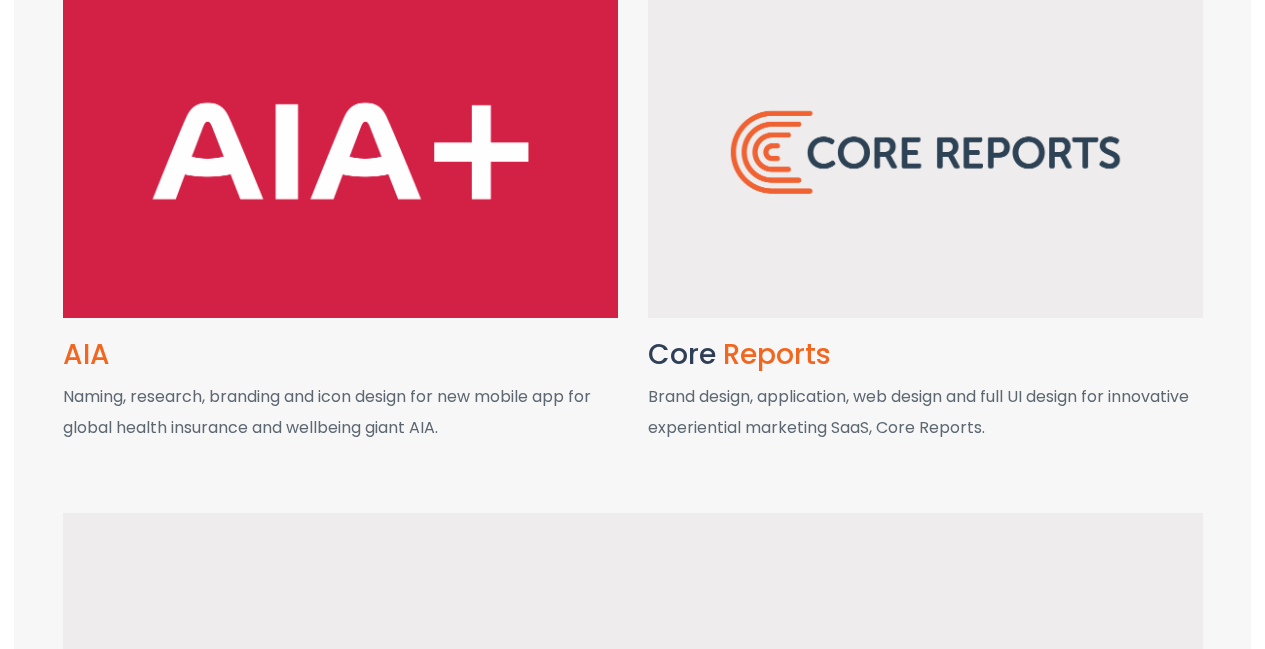 scroll, scrollTop: 4168, scrollLeft: 0, axis: vertical 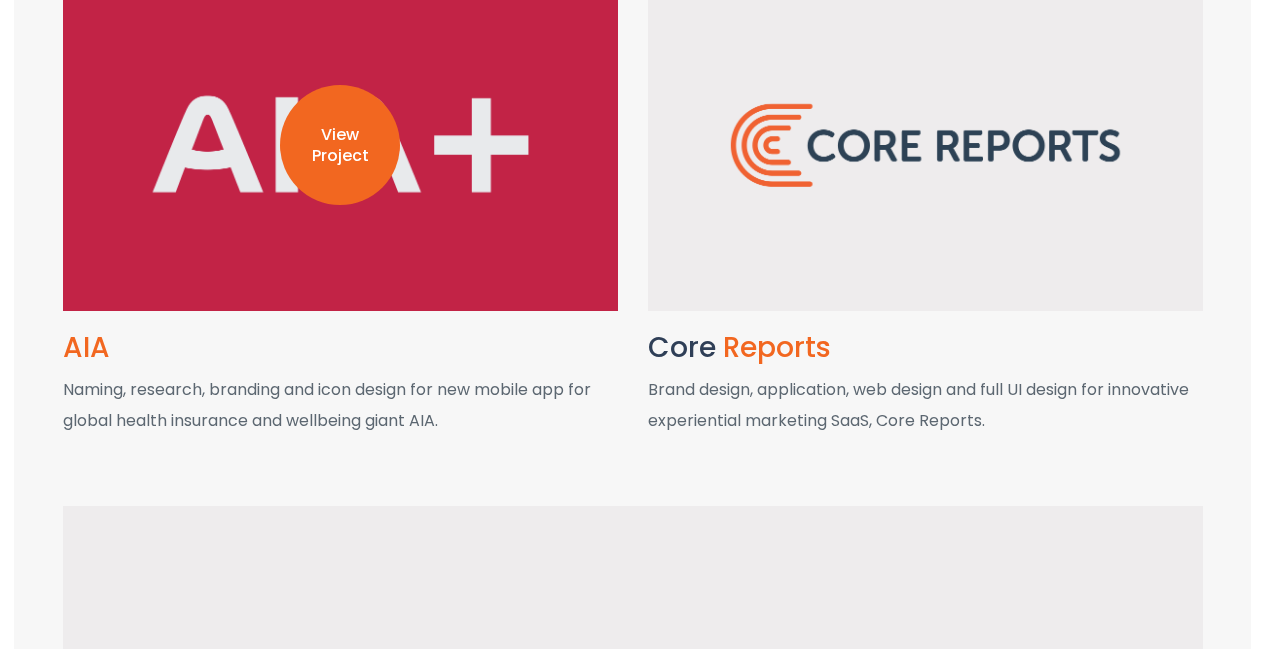 click on "View Project" at bounding box center (340, 144) 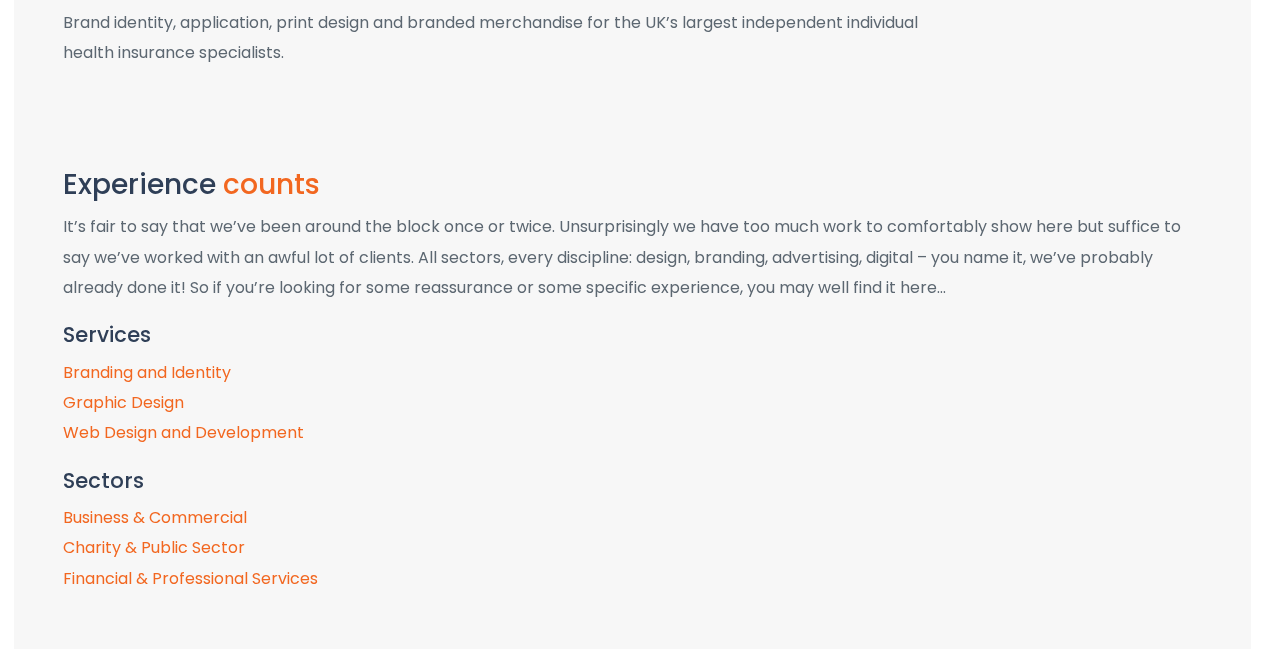 scroll, scrollTop: 8200, scrollLeft: 0, axis: vertical 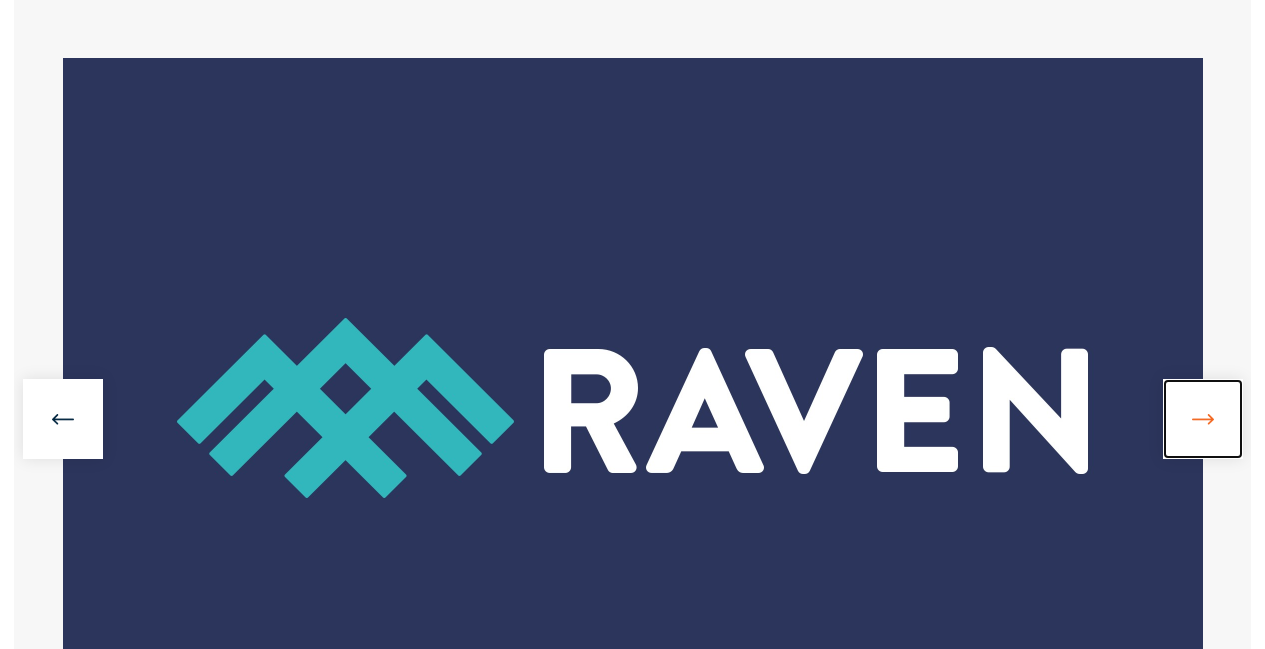 click at bounding box center (1203, 419) 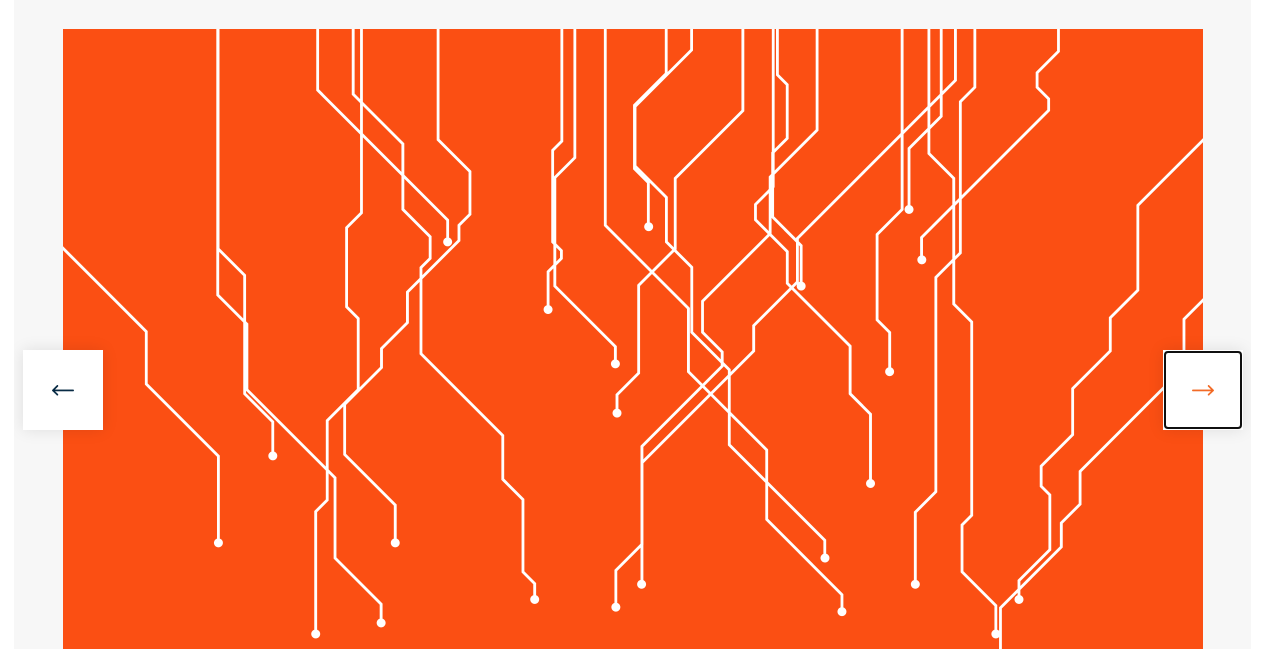 scroll, scrollTop: 446, scrollLeft: 0, axis: vertical 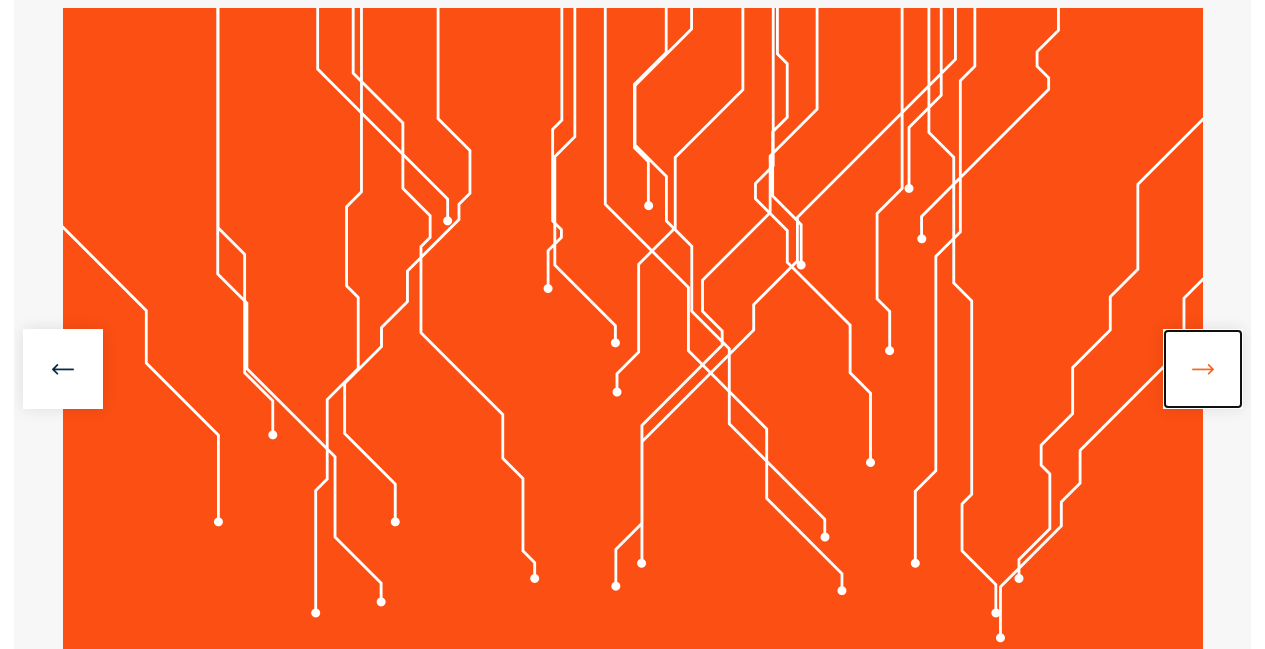 click at bounding box center (1203, 369) 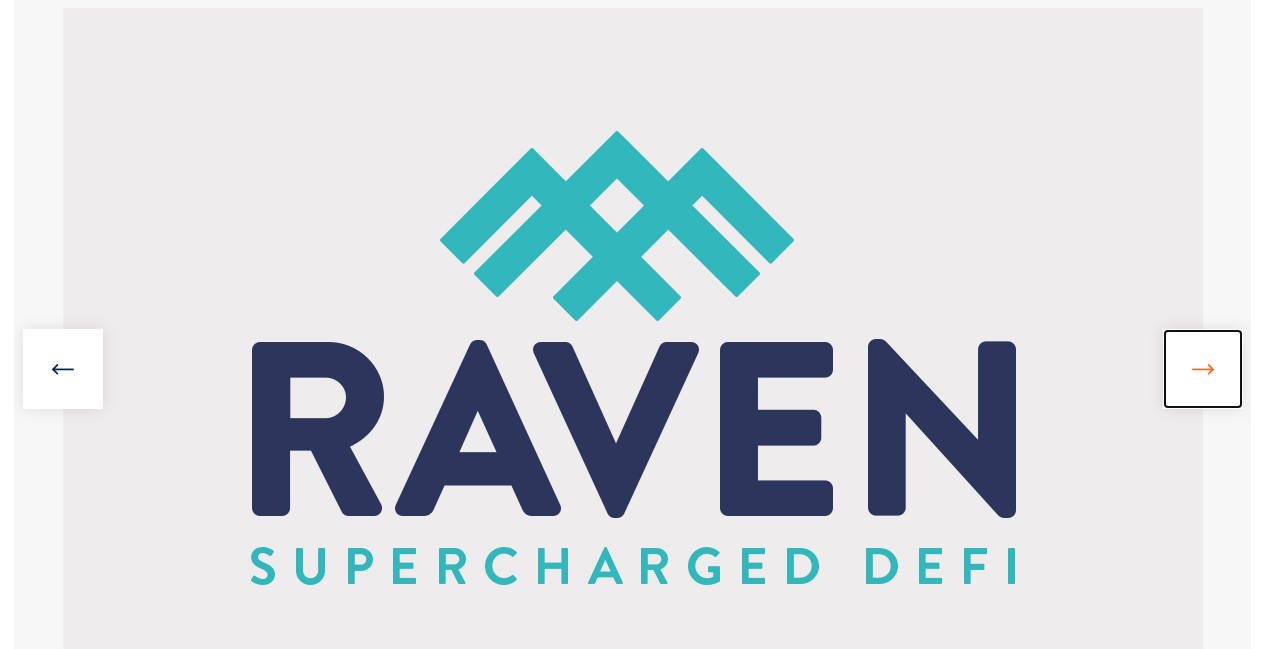 click at bounding box center [1203, 369] 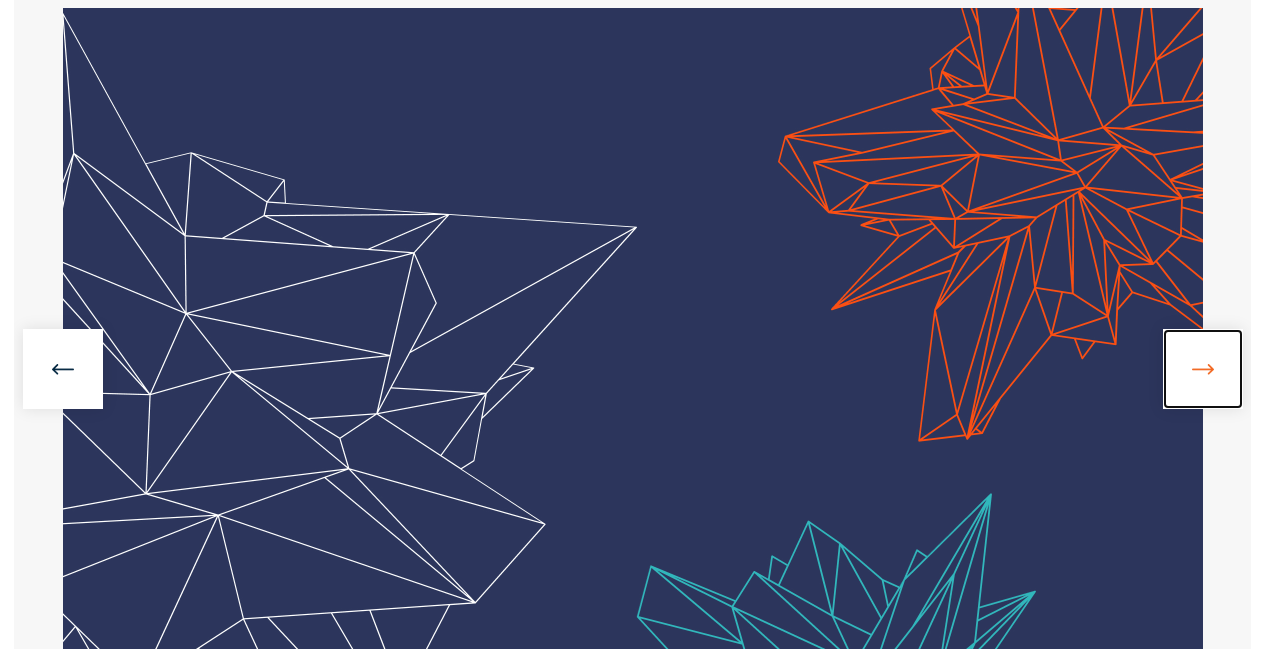 click at bounding box center [1203, 369] 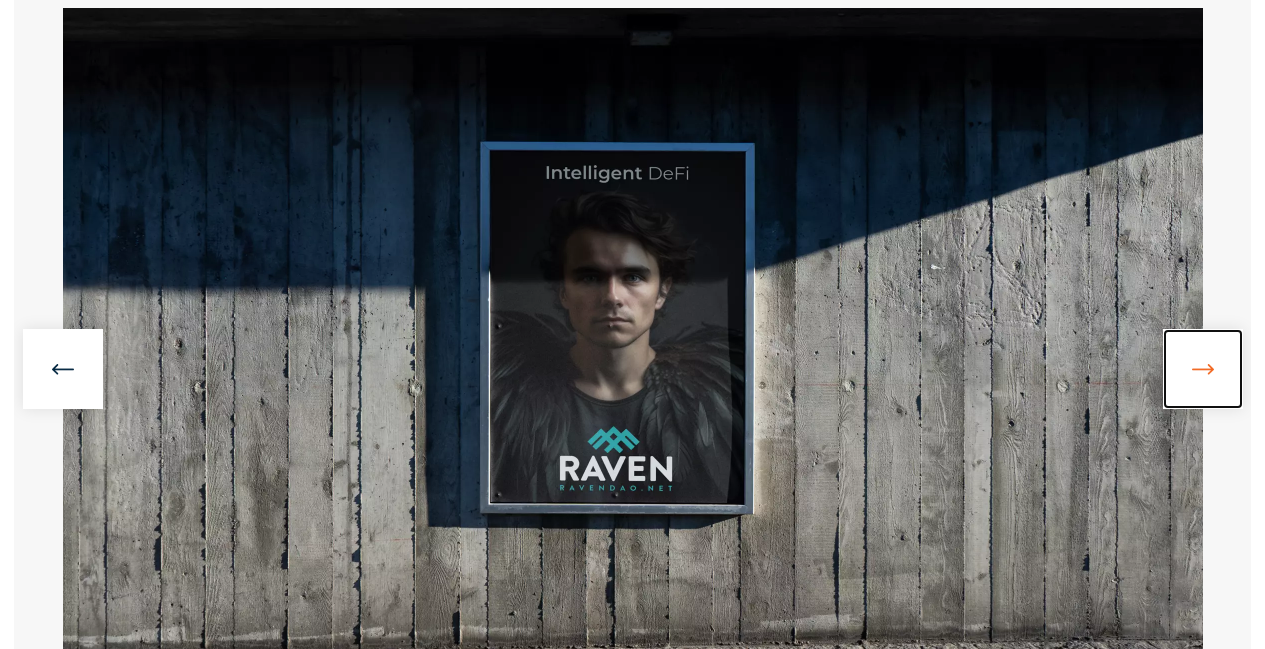 click at bounding box center (1203, 369) 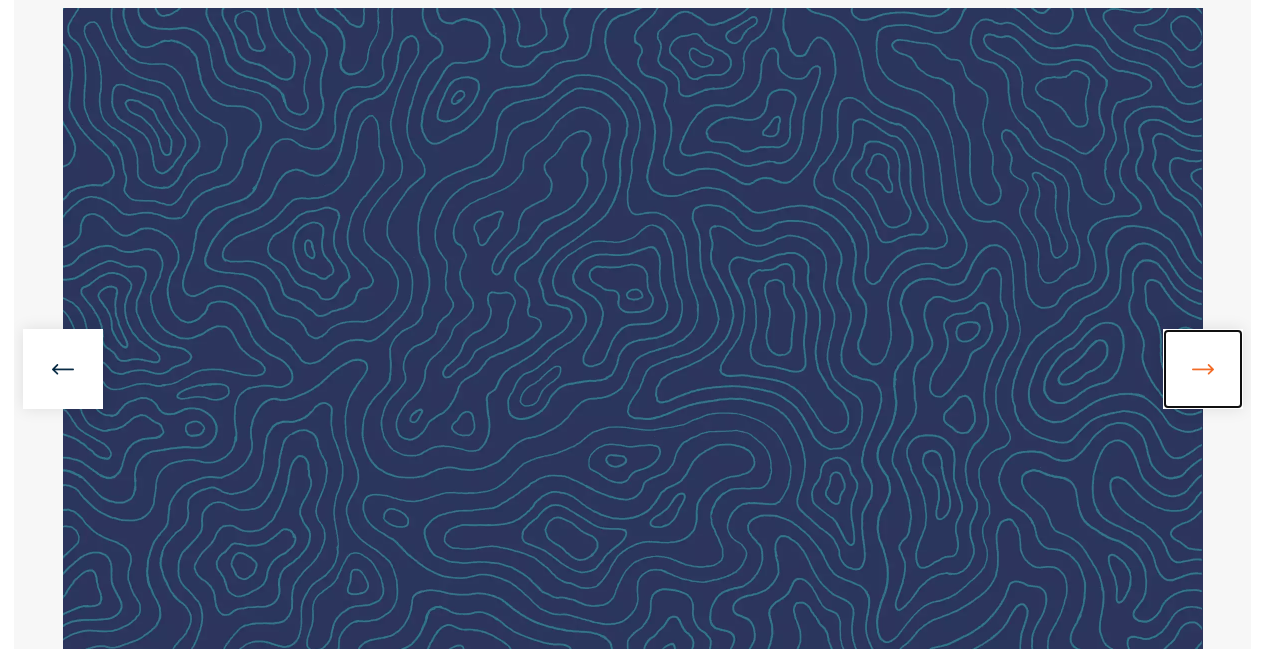 click at bounding box center [1203, 369] 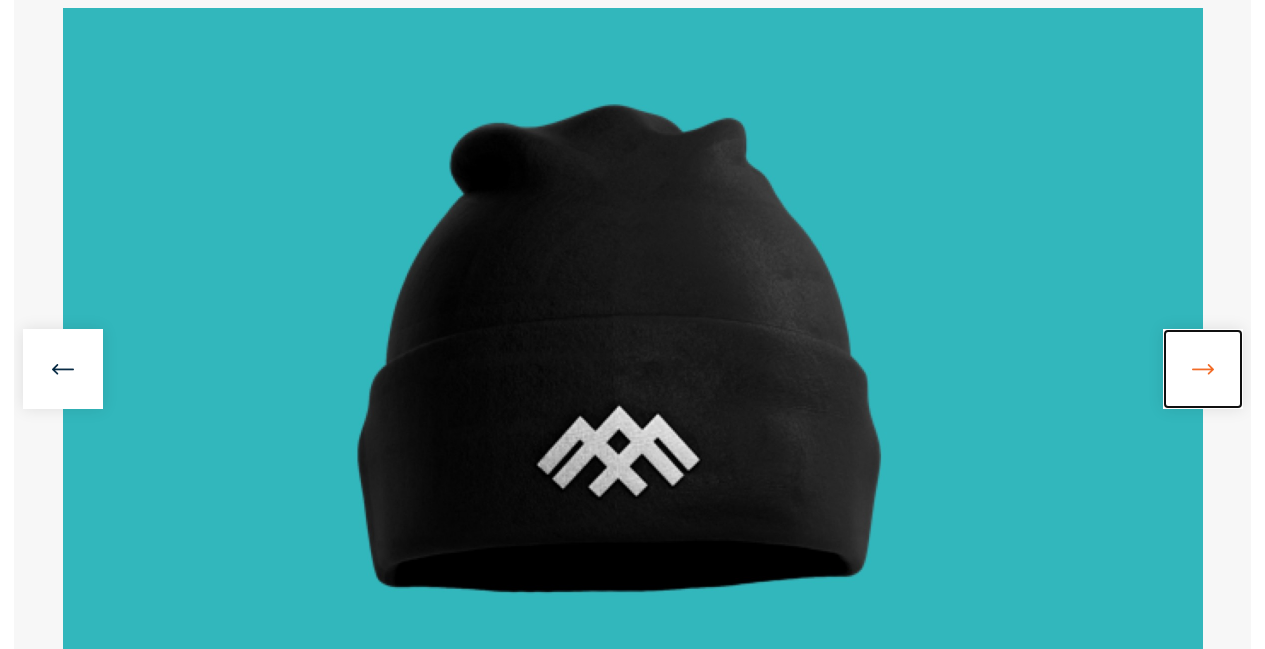 click at bounding box center [1203, 369] 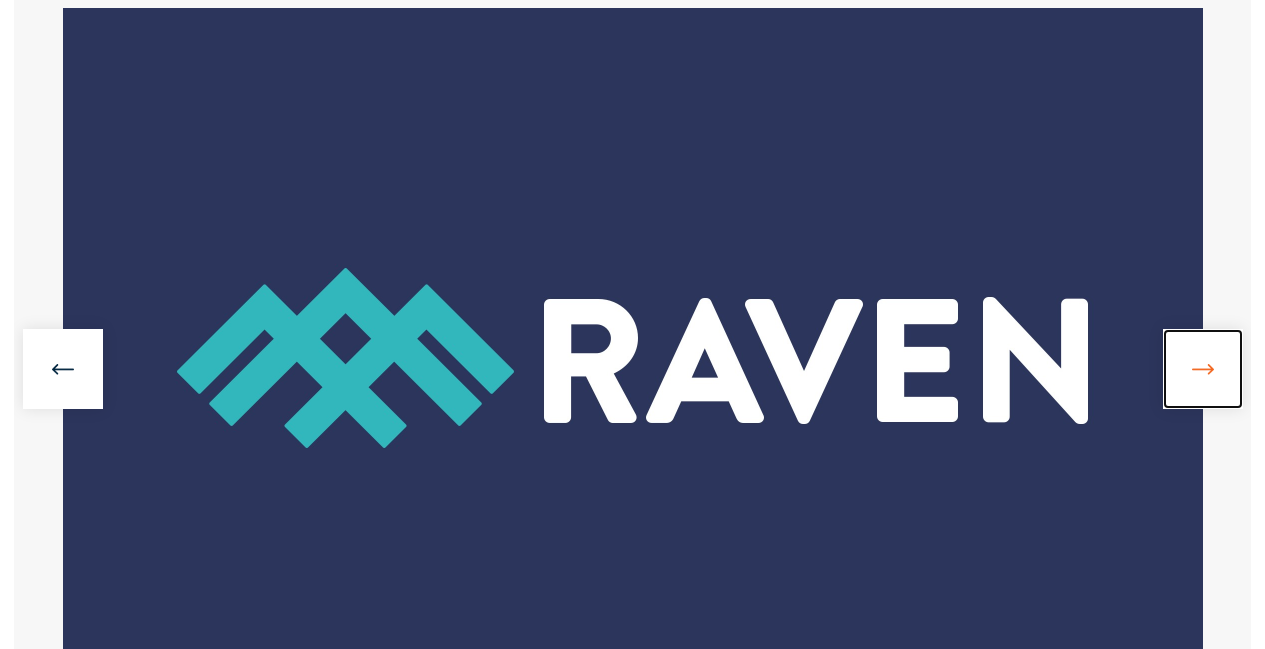 click at bounding box center [1203, 369] 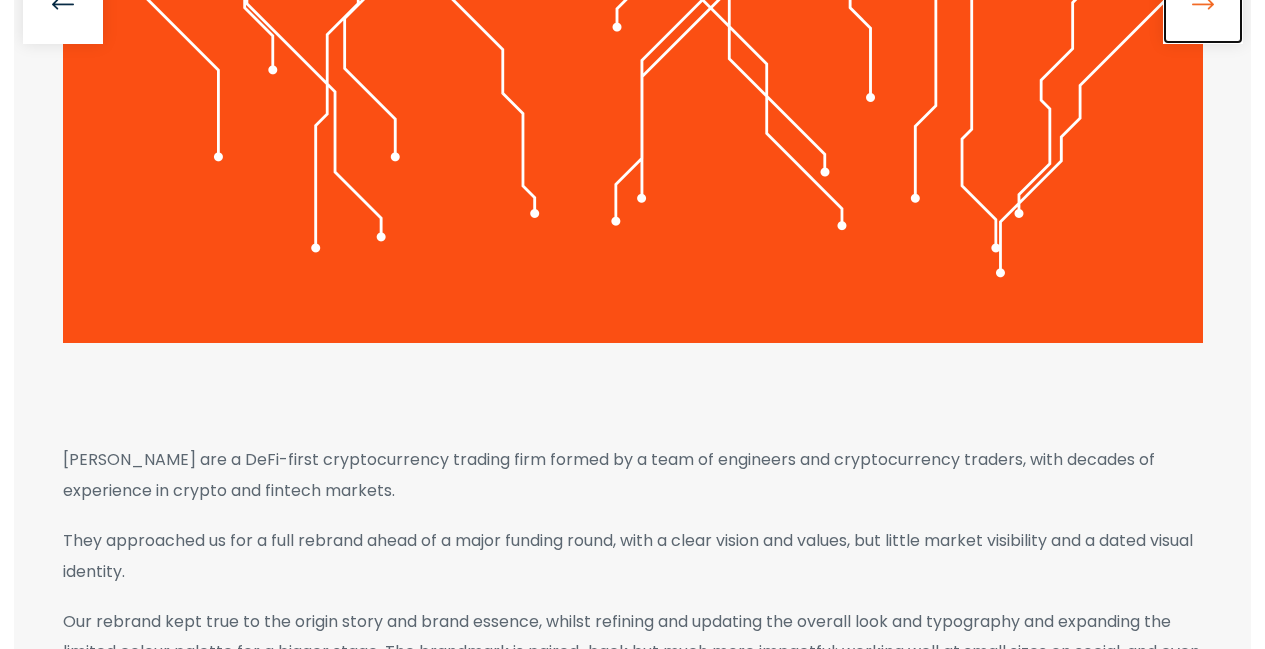 scroll, scrollTop: 819, scrollLeft: 0, axis: vertical 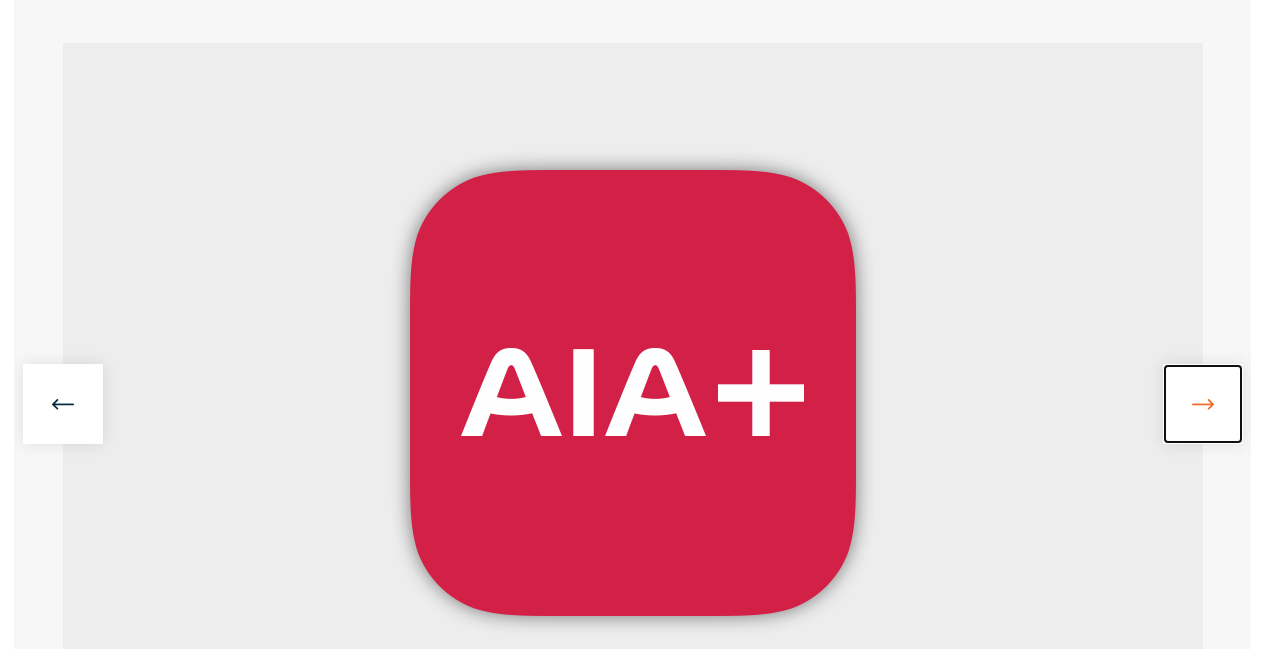 click at bounding box center (1203, 404) 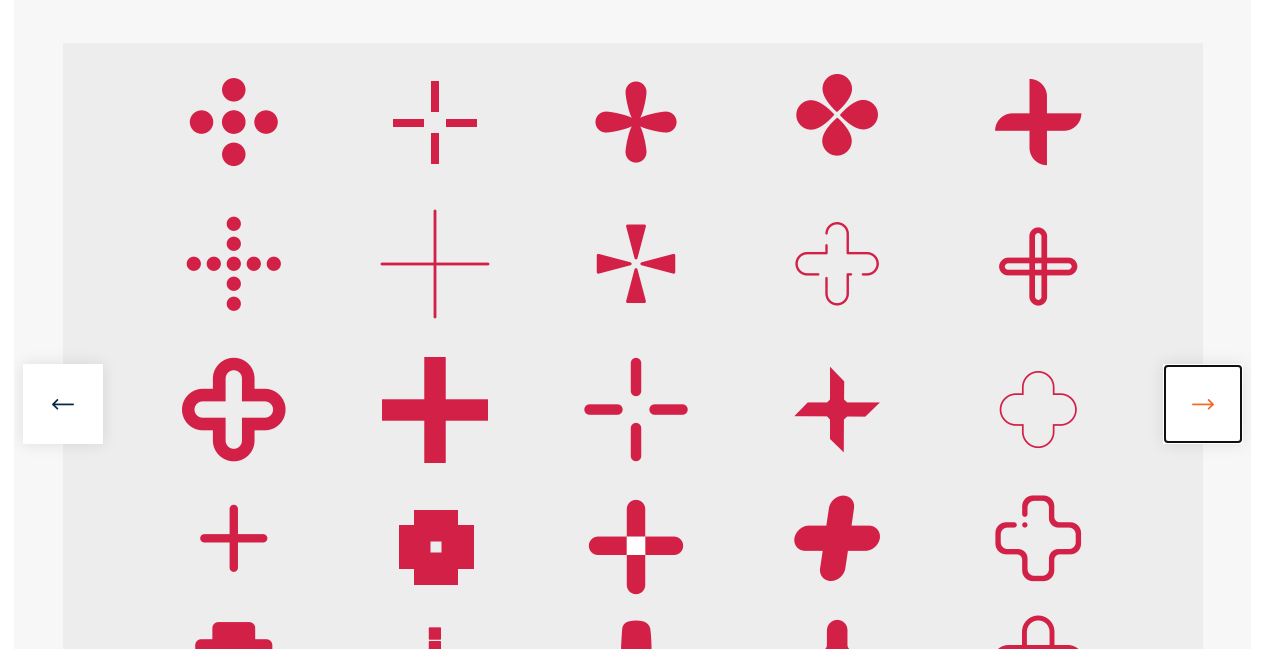 click at bounding box center [1203, 404] 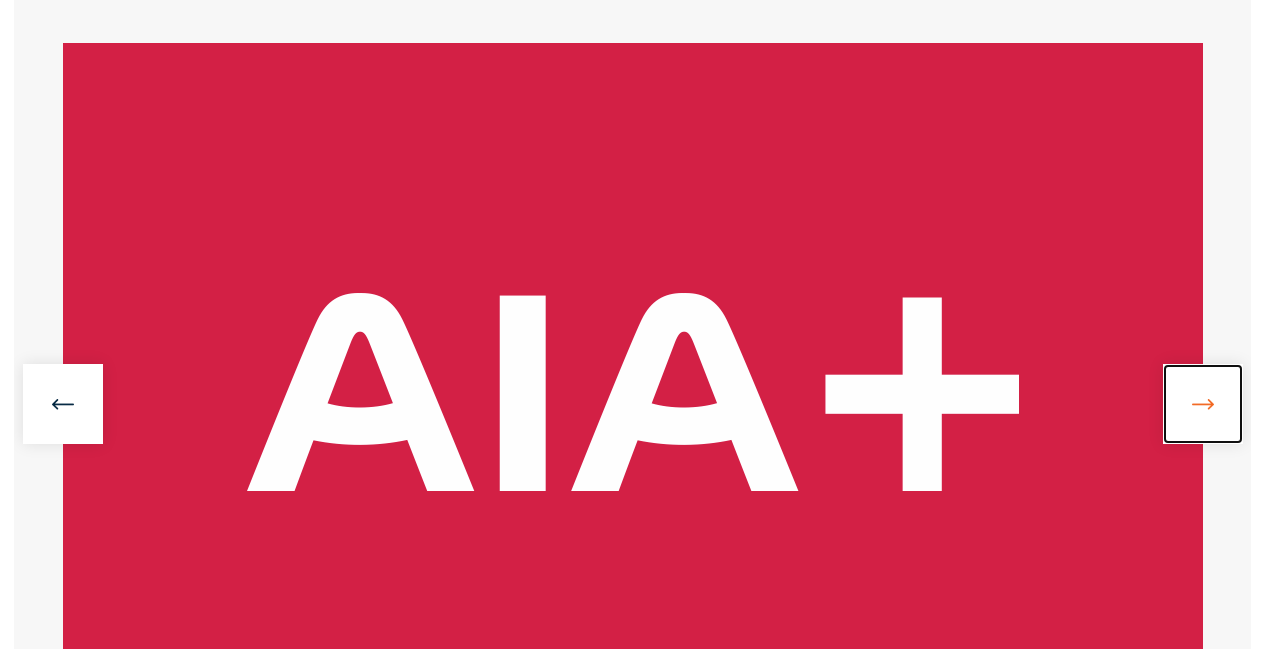 click at bounding box center (1203, 404) 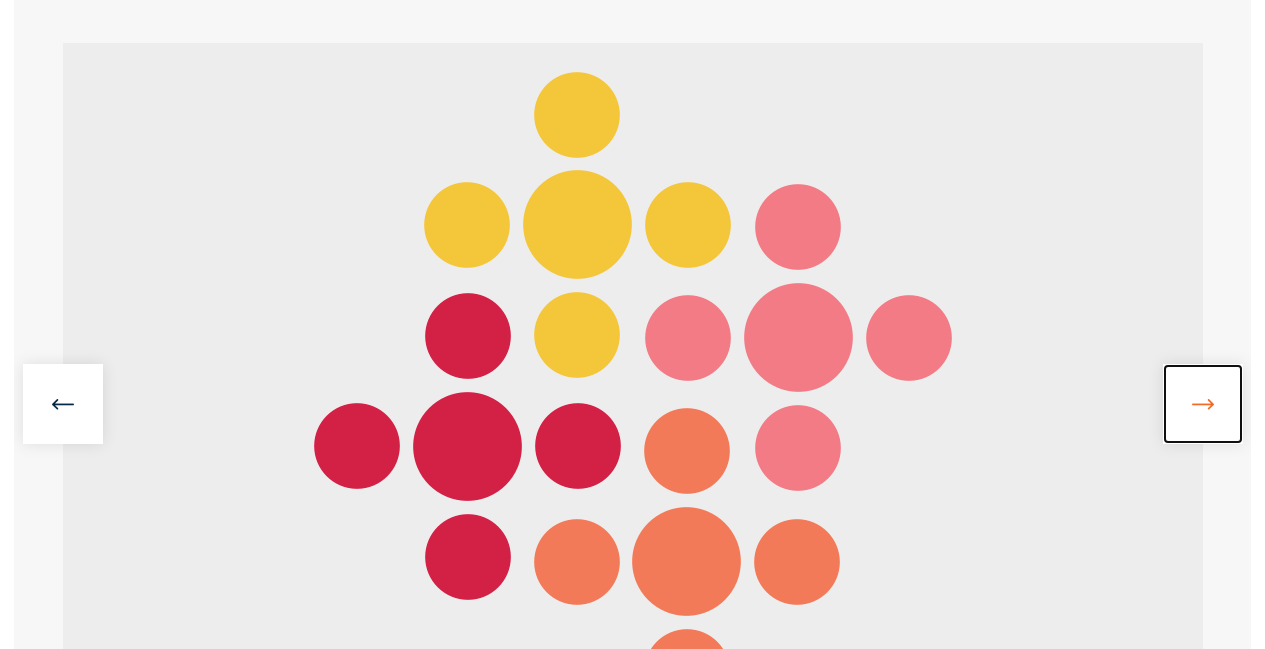 click at bounding box center (1203, 404) 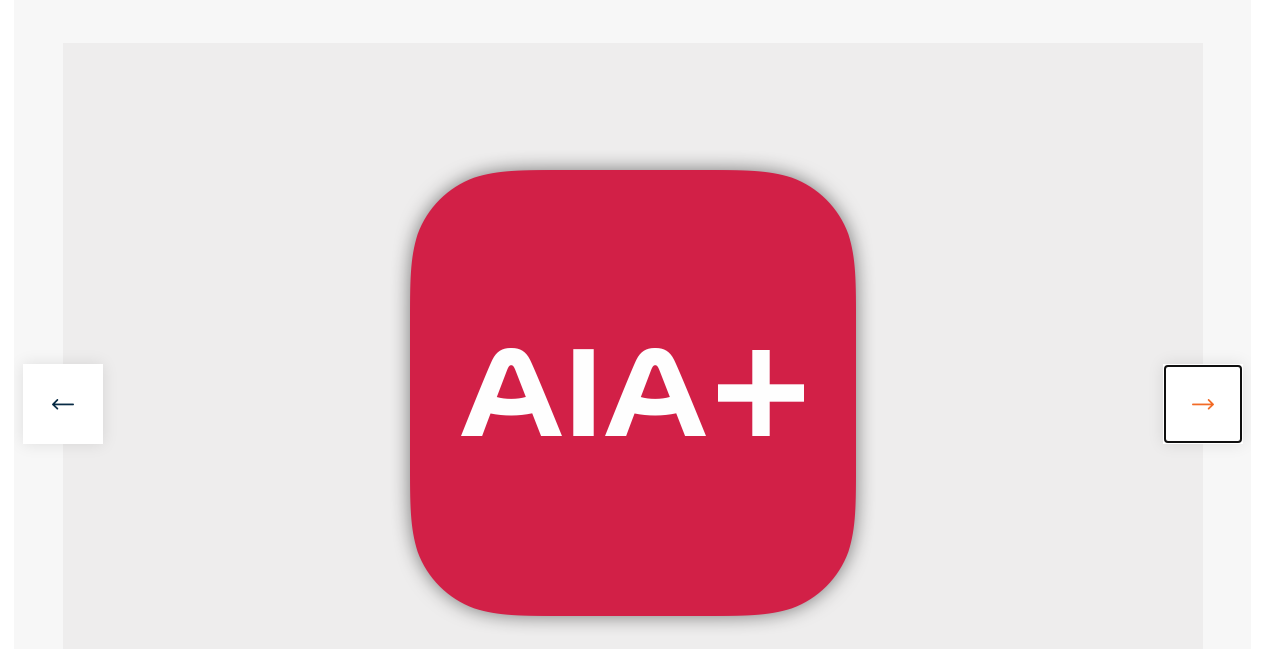 click at bounding box center (1203, 404) 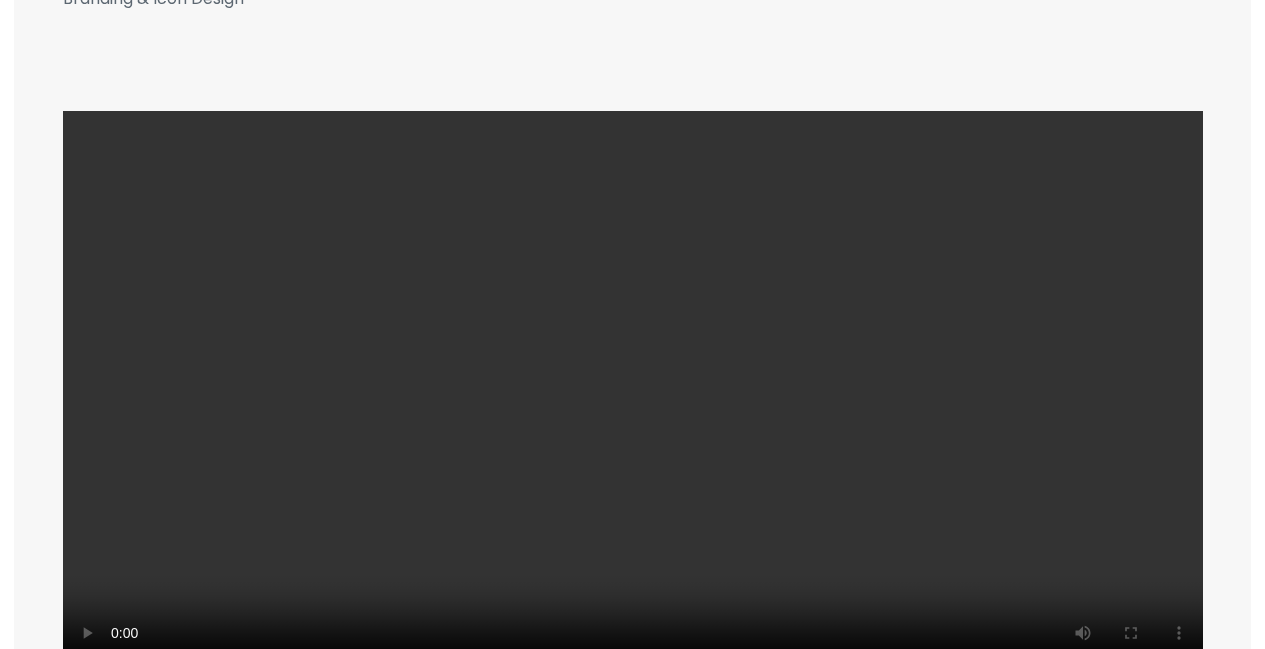 scroll, scrollTop: 1916, scrollLeft: 0, axis: vertical 